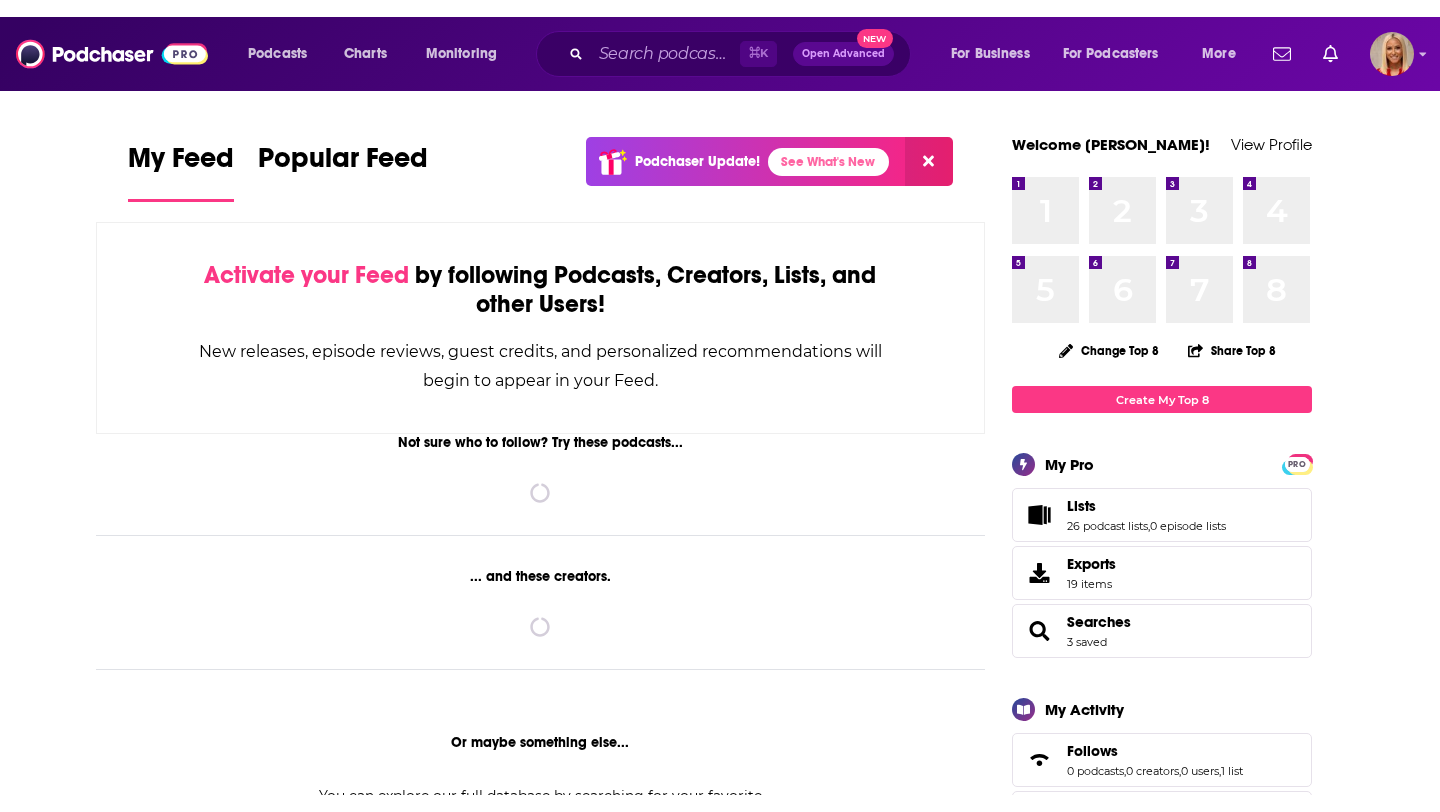 scroll, scrollTop: 0, scrollLeft: 0, axis: both 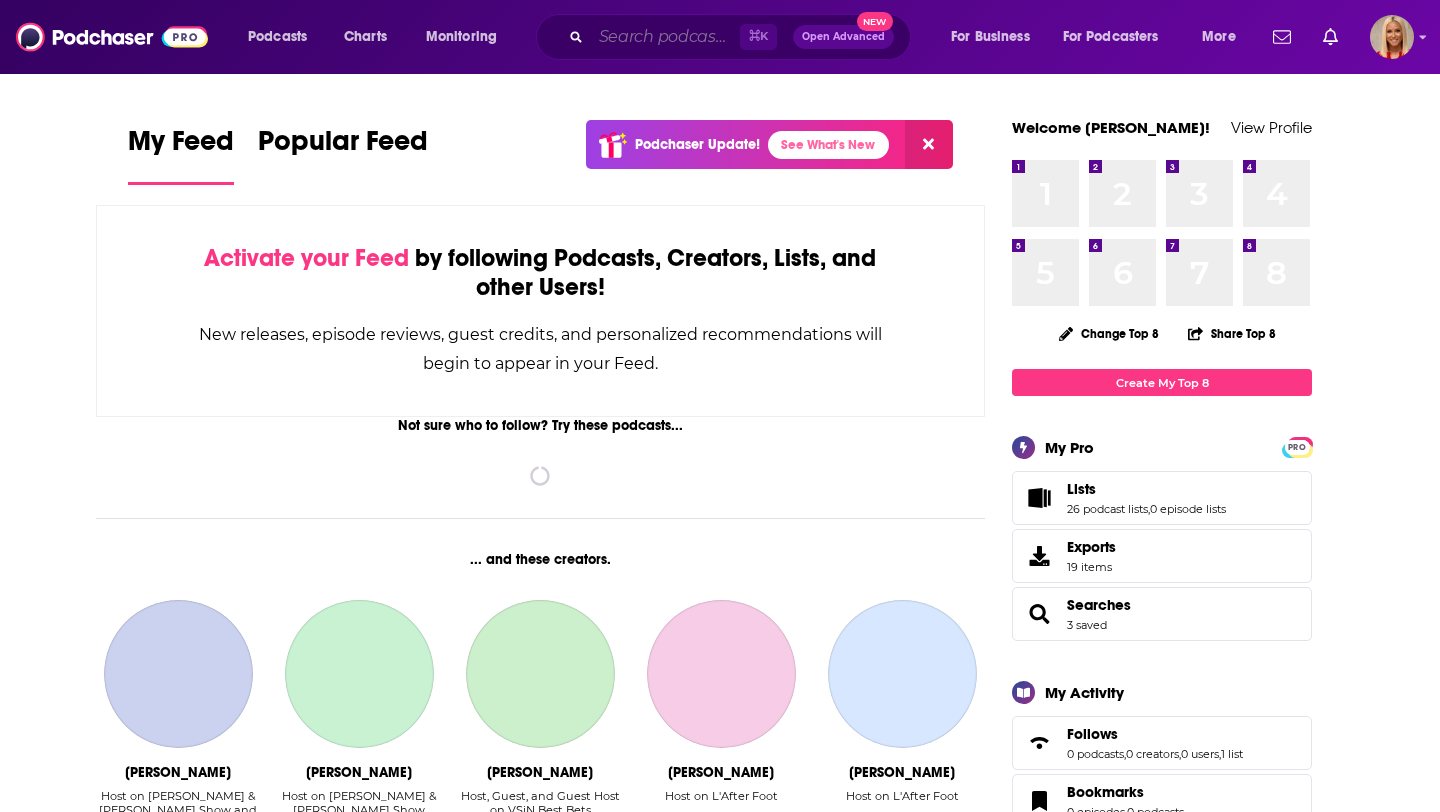 click at bounding box center (665, 37) 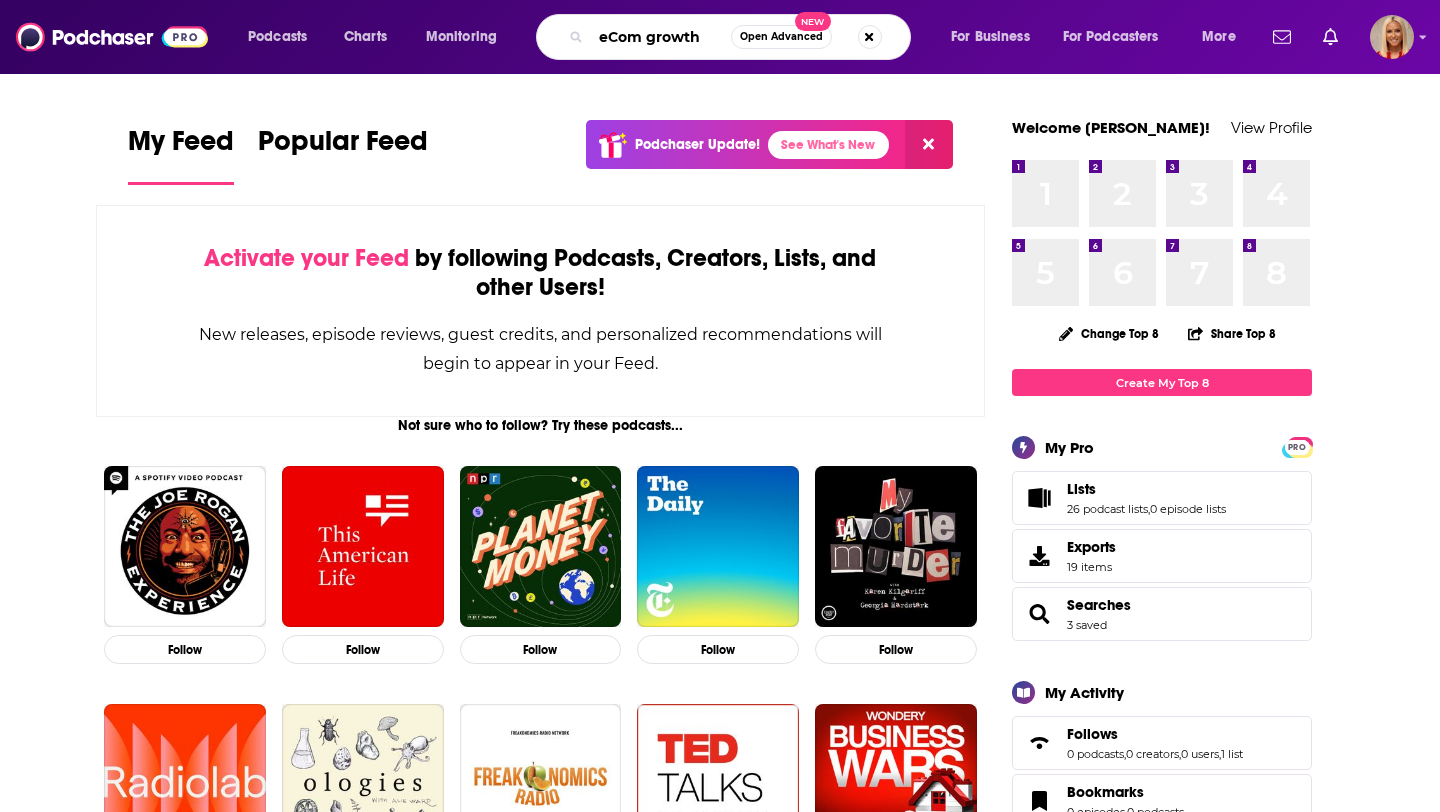 scroll, scrollTop: 0, scrollLeft: 0, axis: both 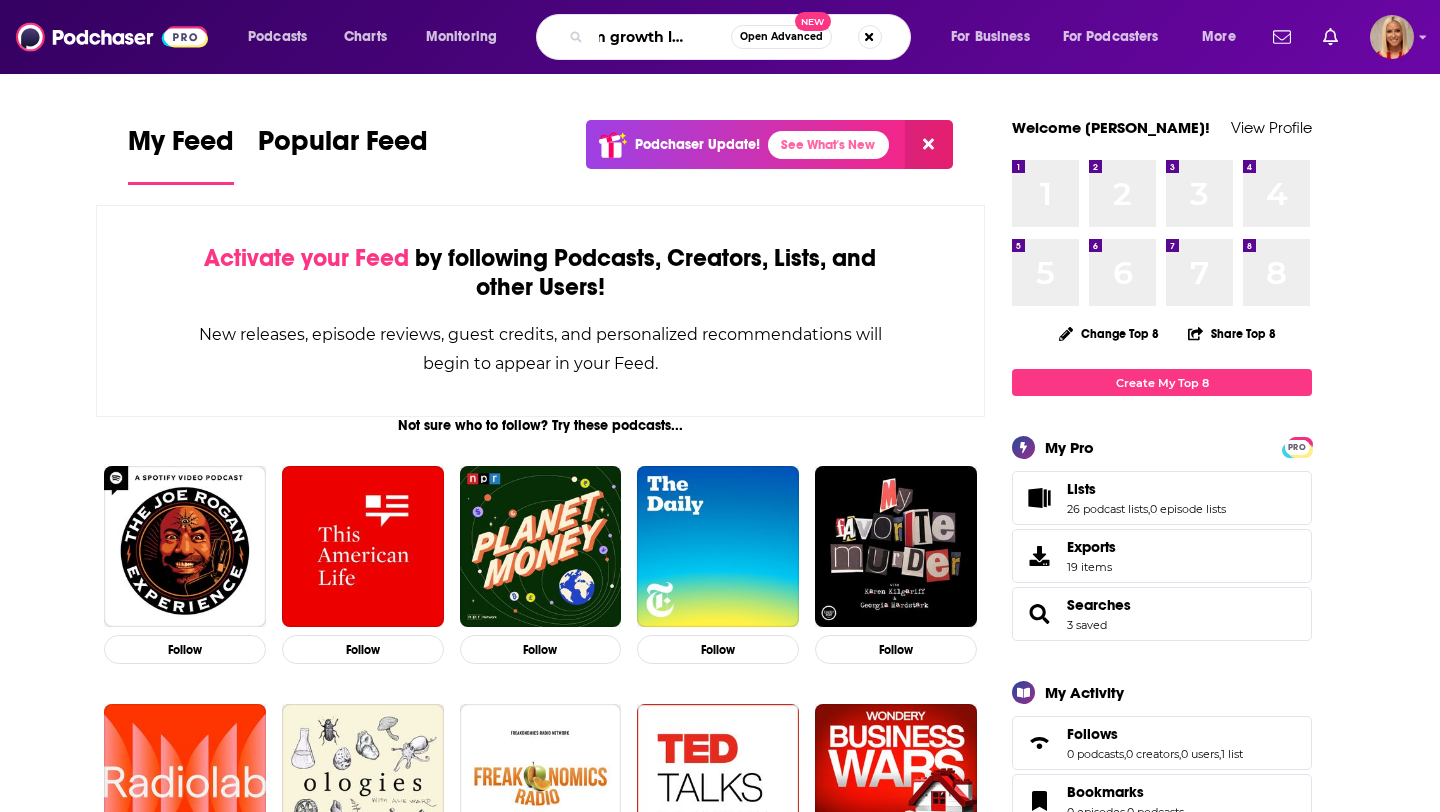 type on "eCom growth leaders" 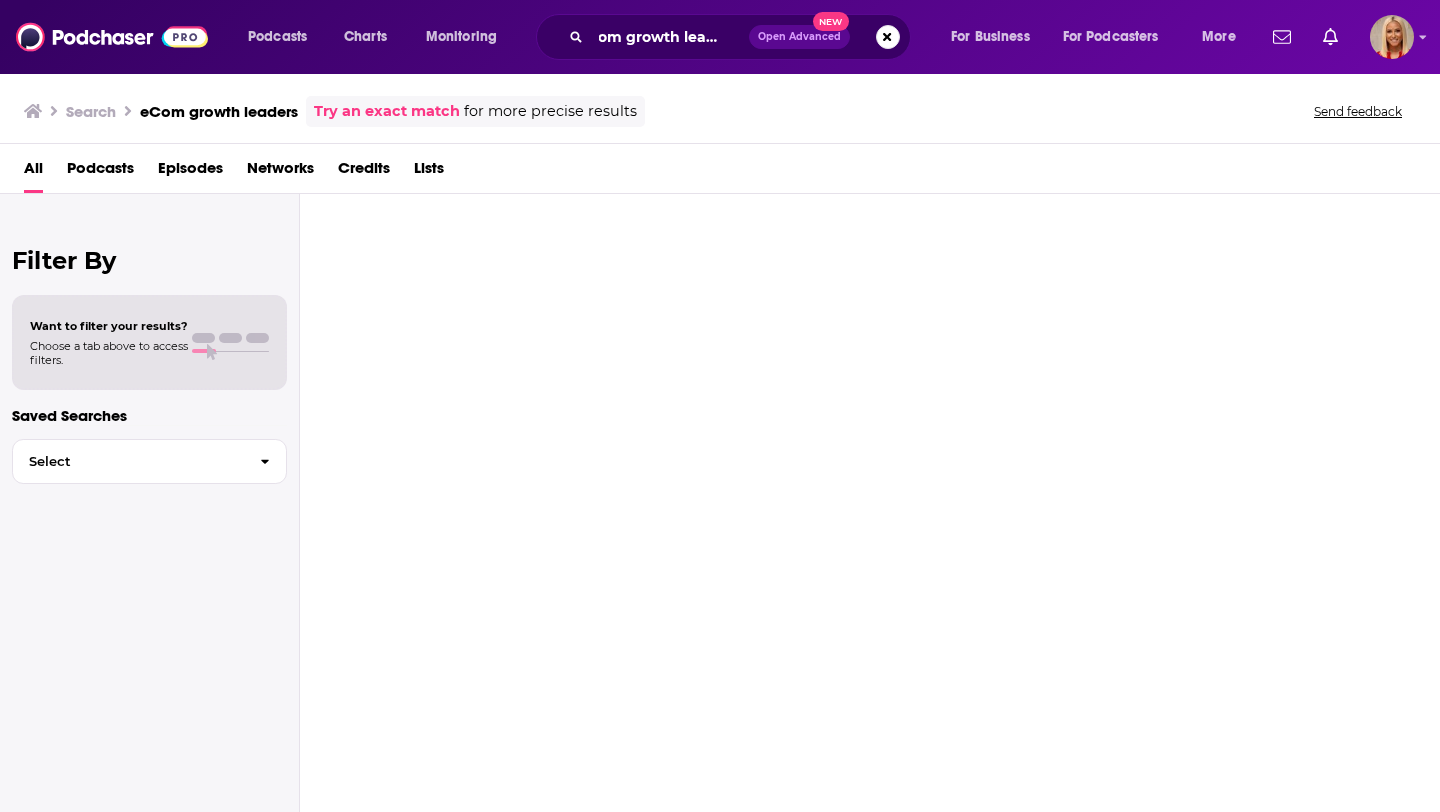 scroll, scrollTop: 0, scrollLeft: 0, axis: both 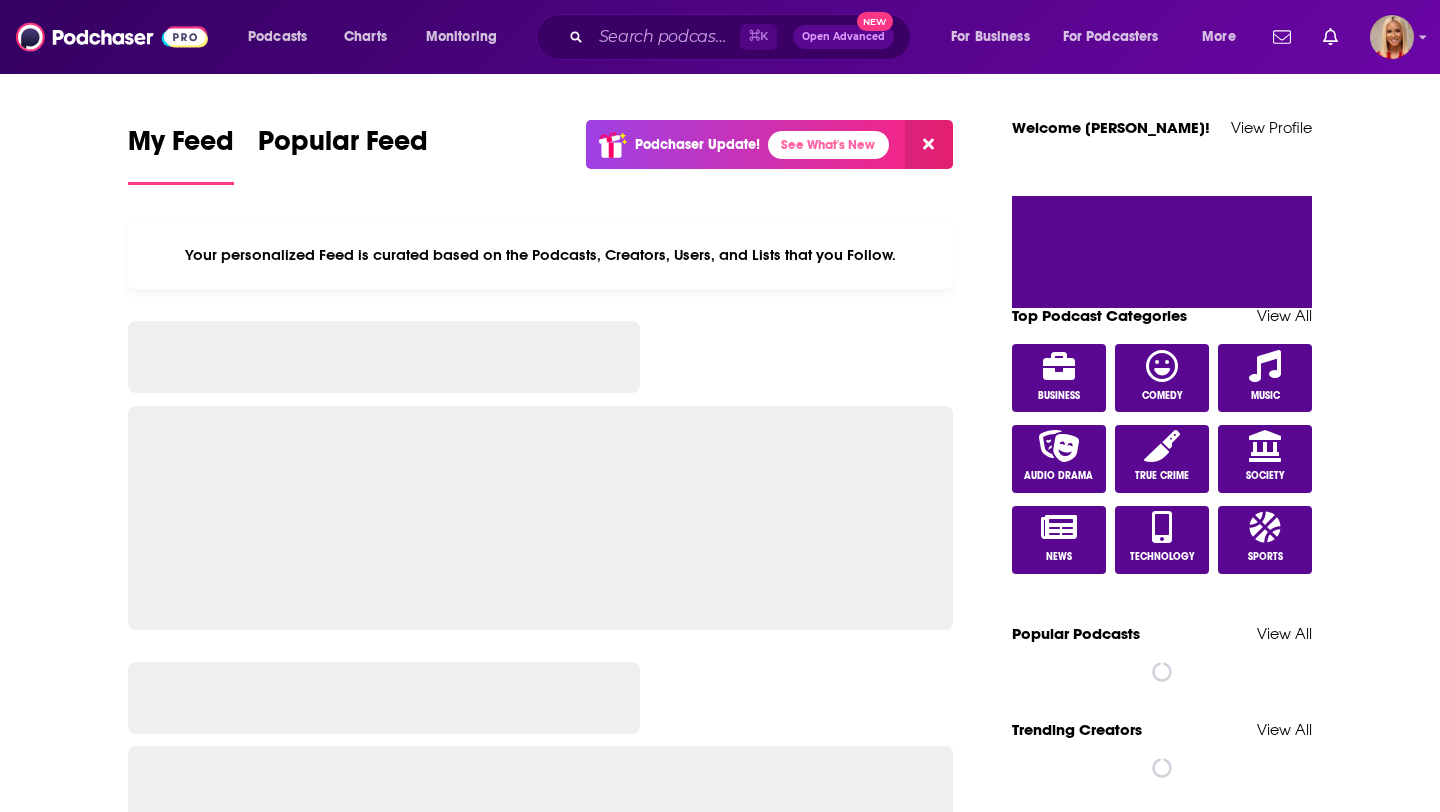 click at bounding box center (665, 37) 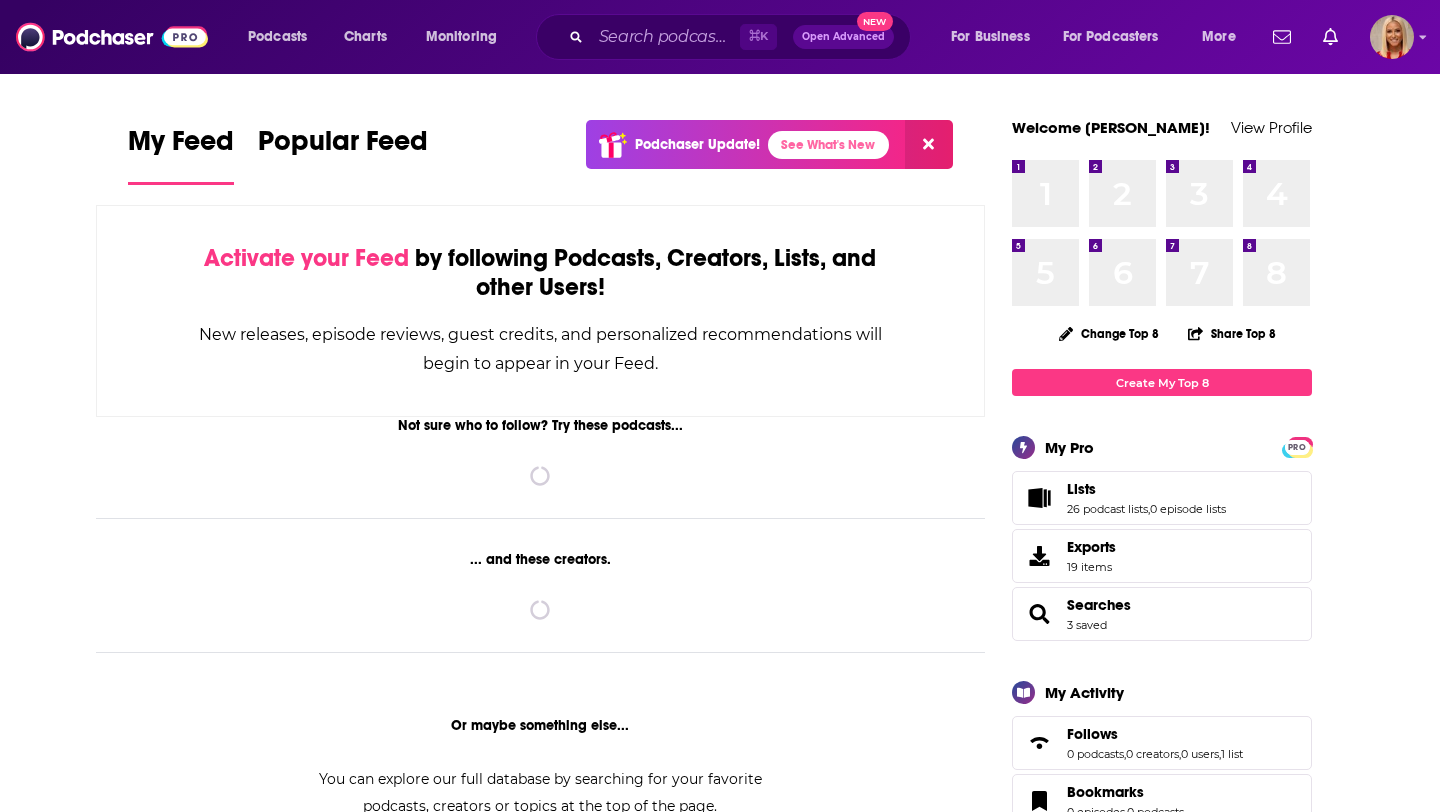 click at bounding box center [665, 37] 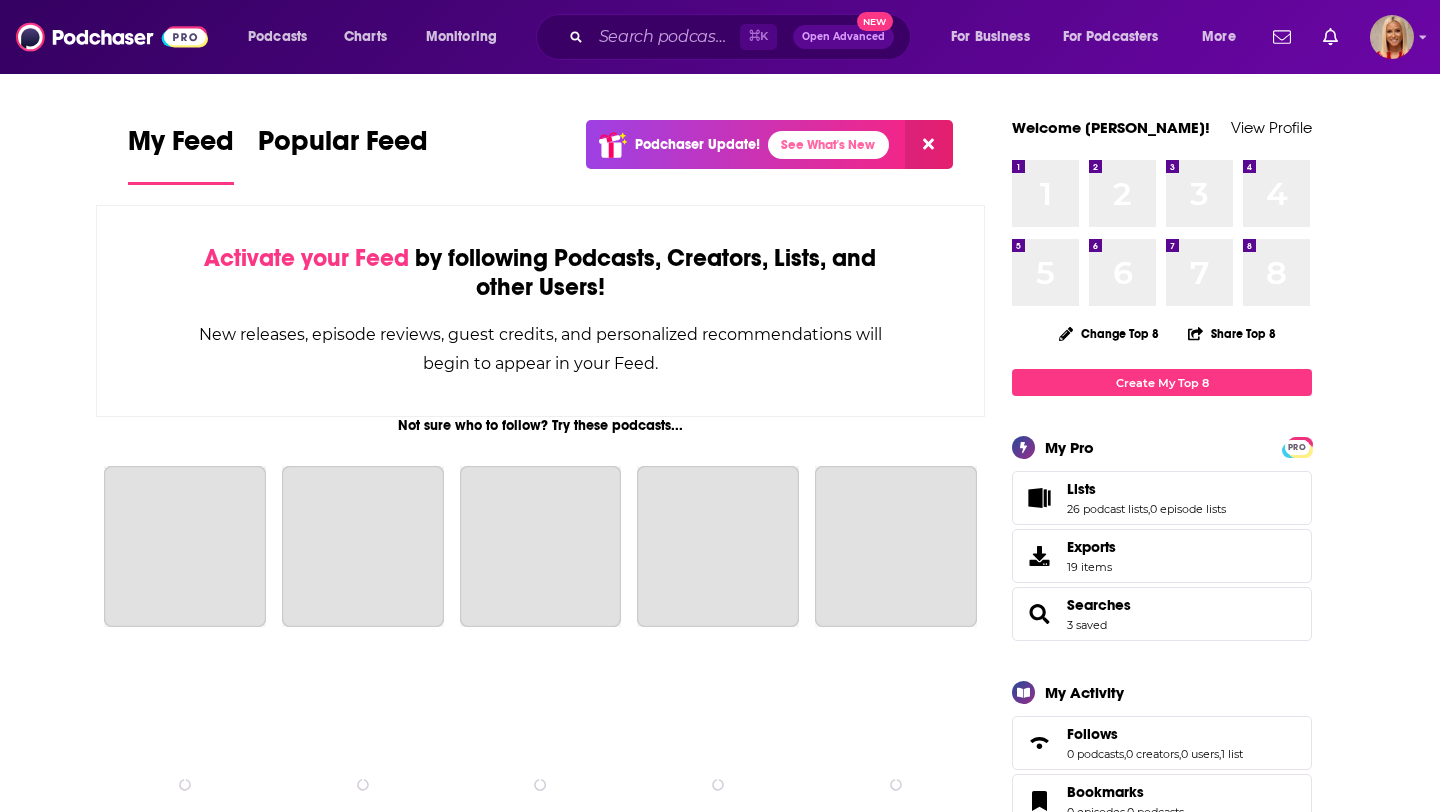 click at bounding box center [665, 37] 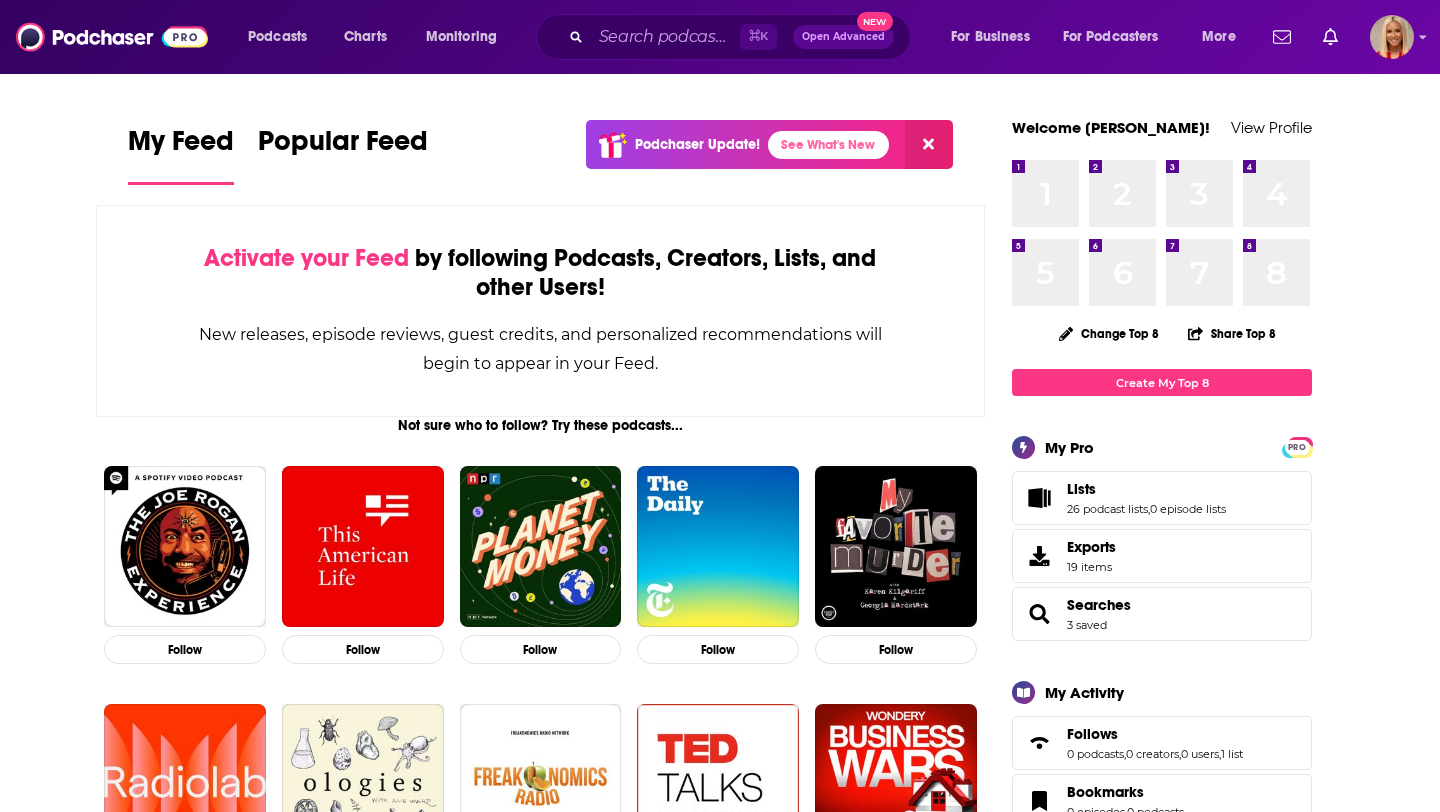 scroll, scrollTop: 0, scrollLeft: 0, axis: both 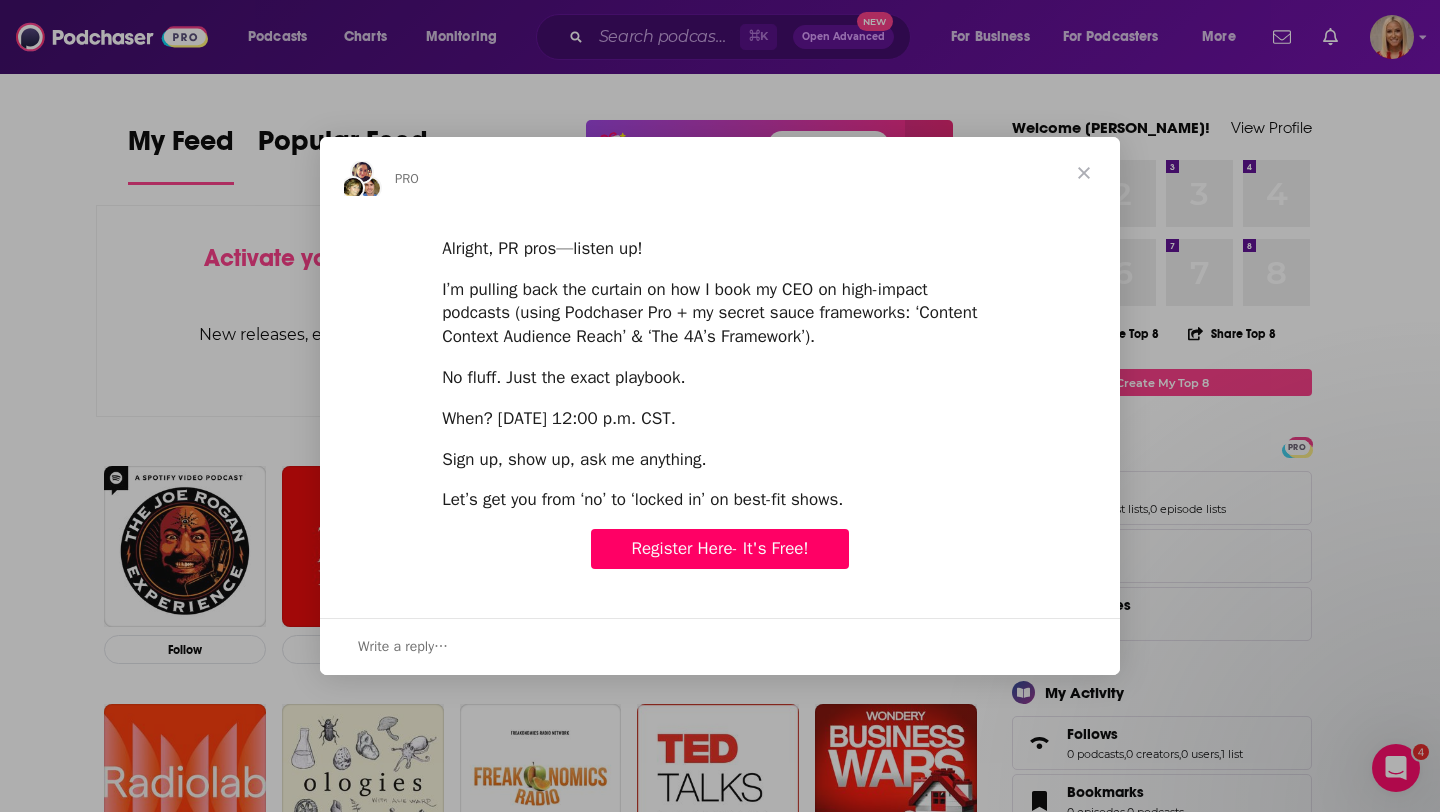 click at bounding box center (1084, 173) 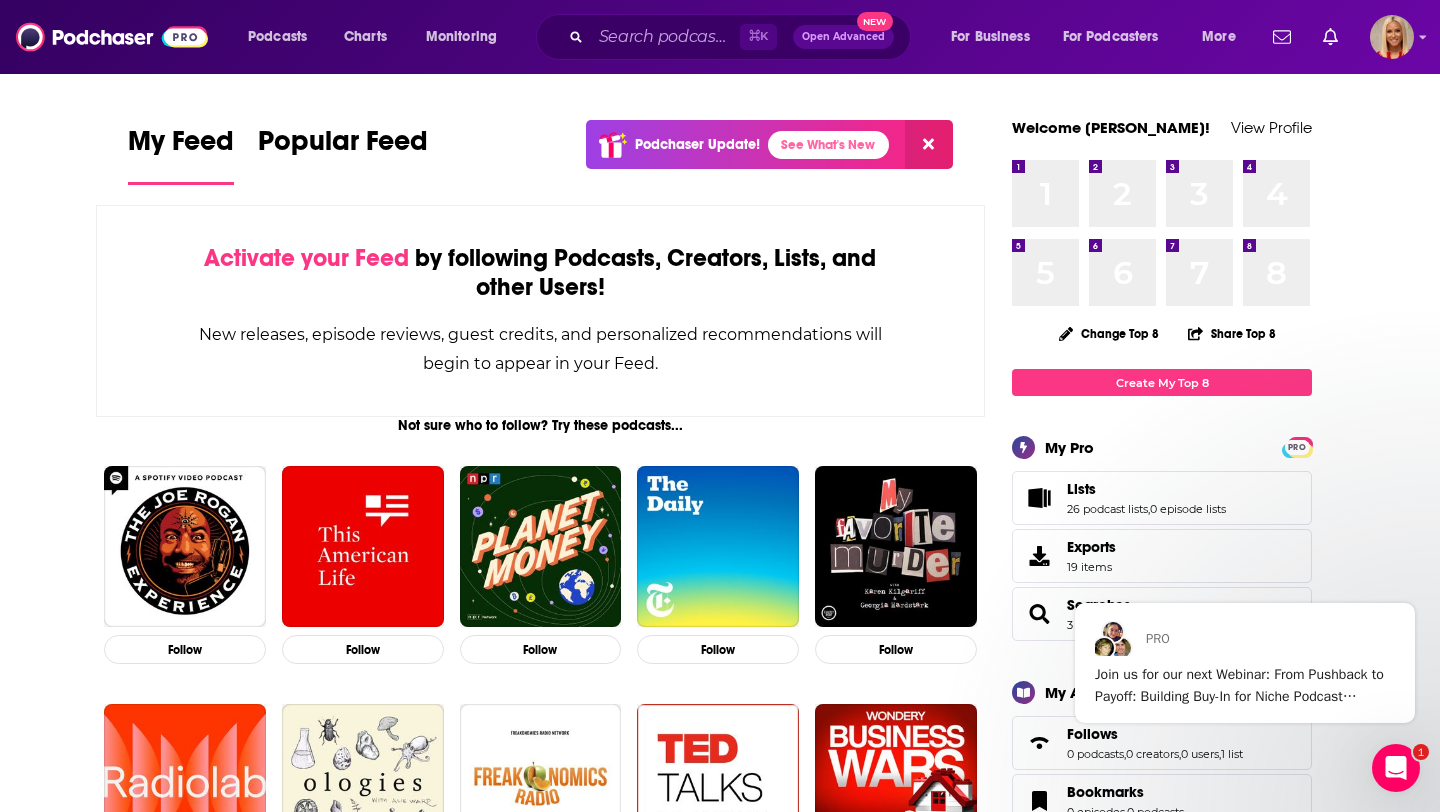 scroll, scrollTop: 0, scrollLeft: 0, axis: both 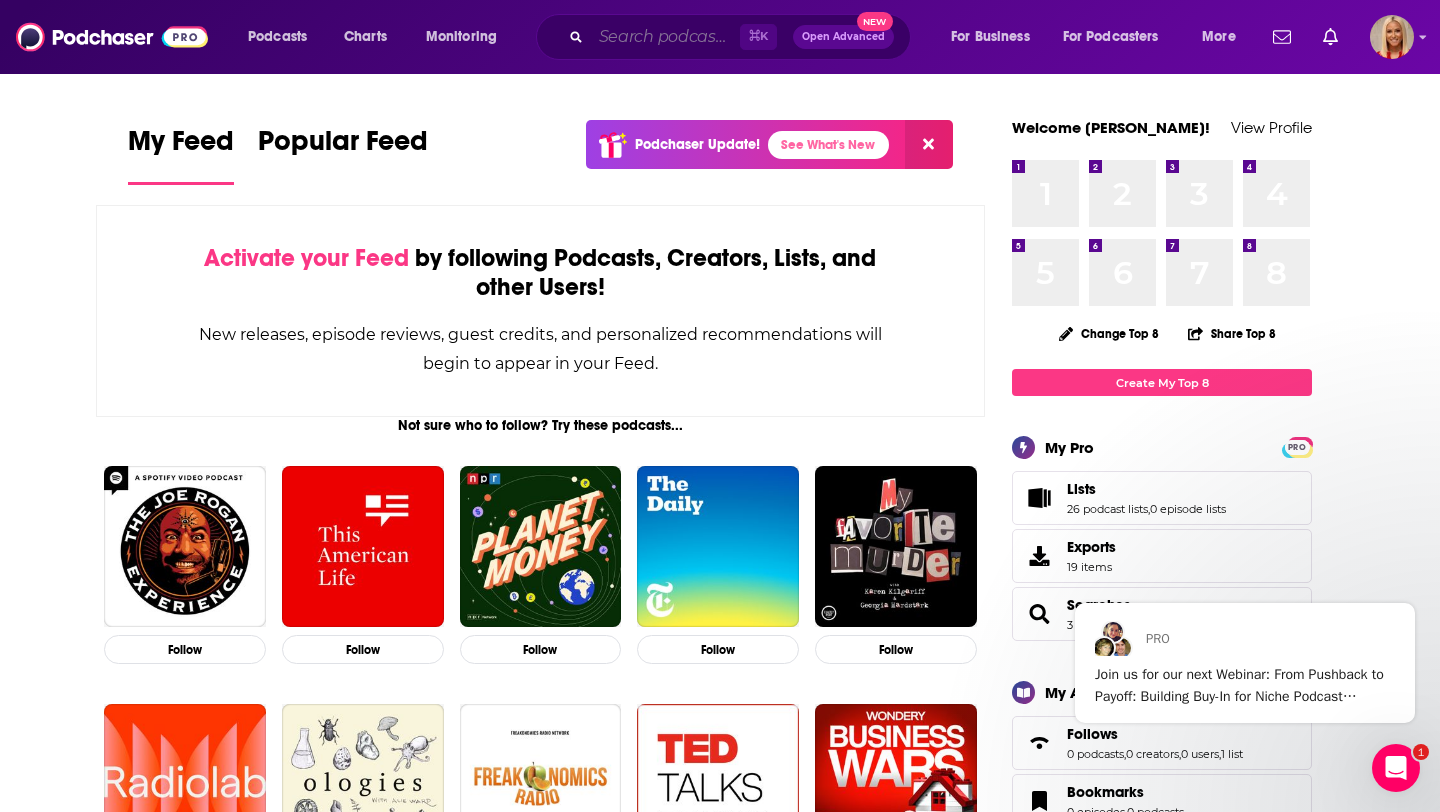 click at bounding box center [665, 37] 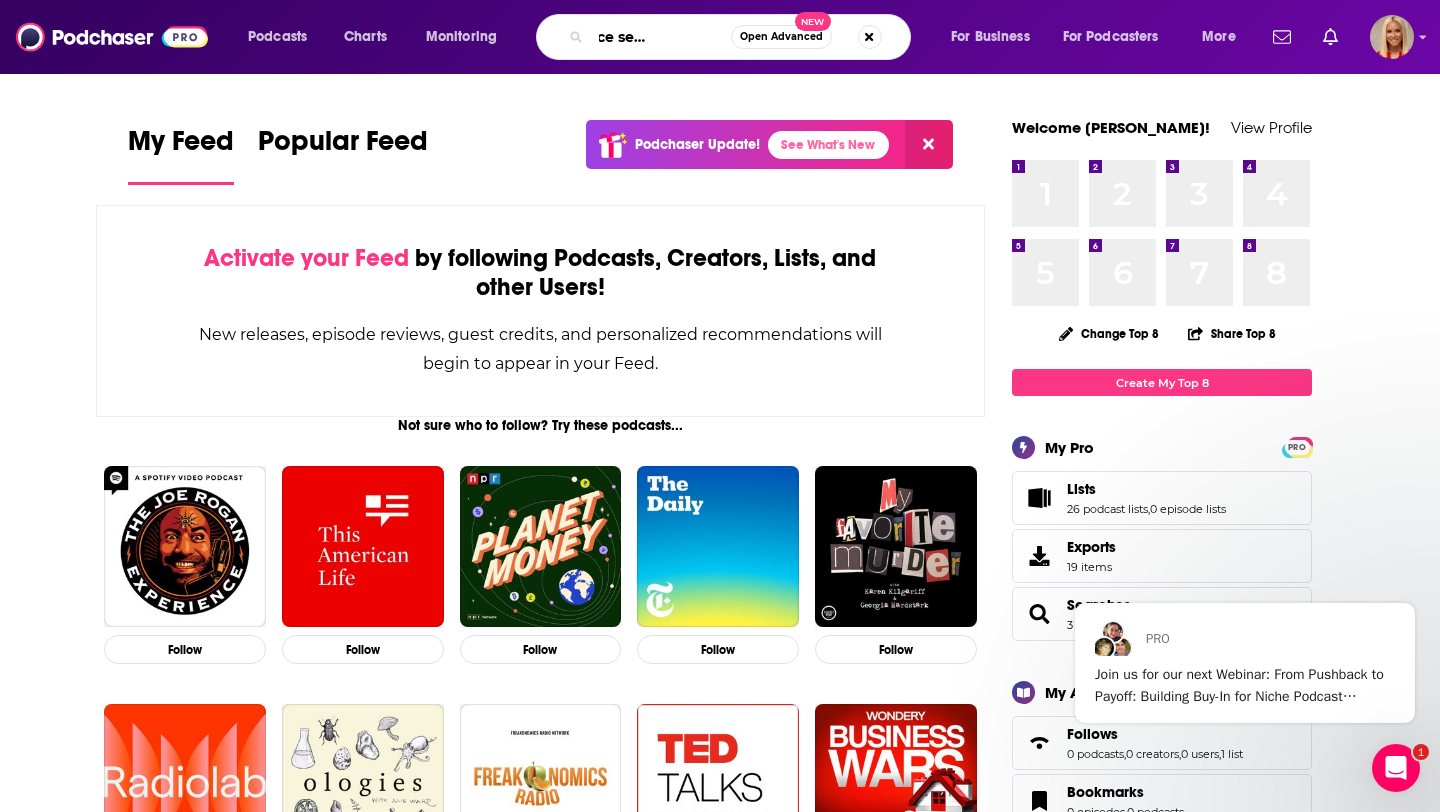 scroll, scrollTop: 0, scrollLeft: 82, axis: horizontal 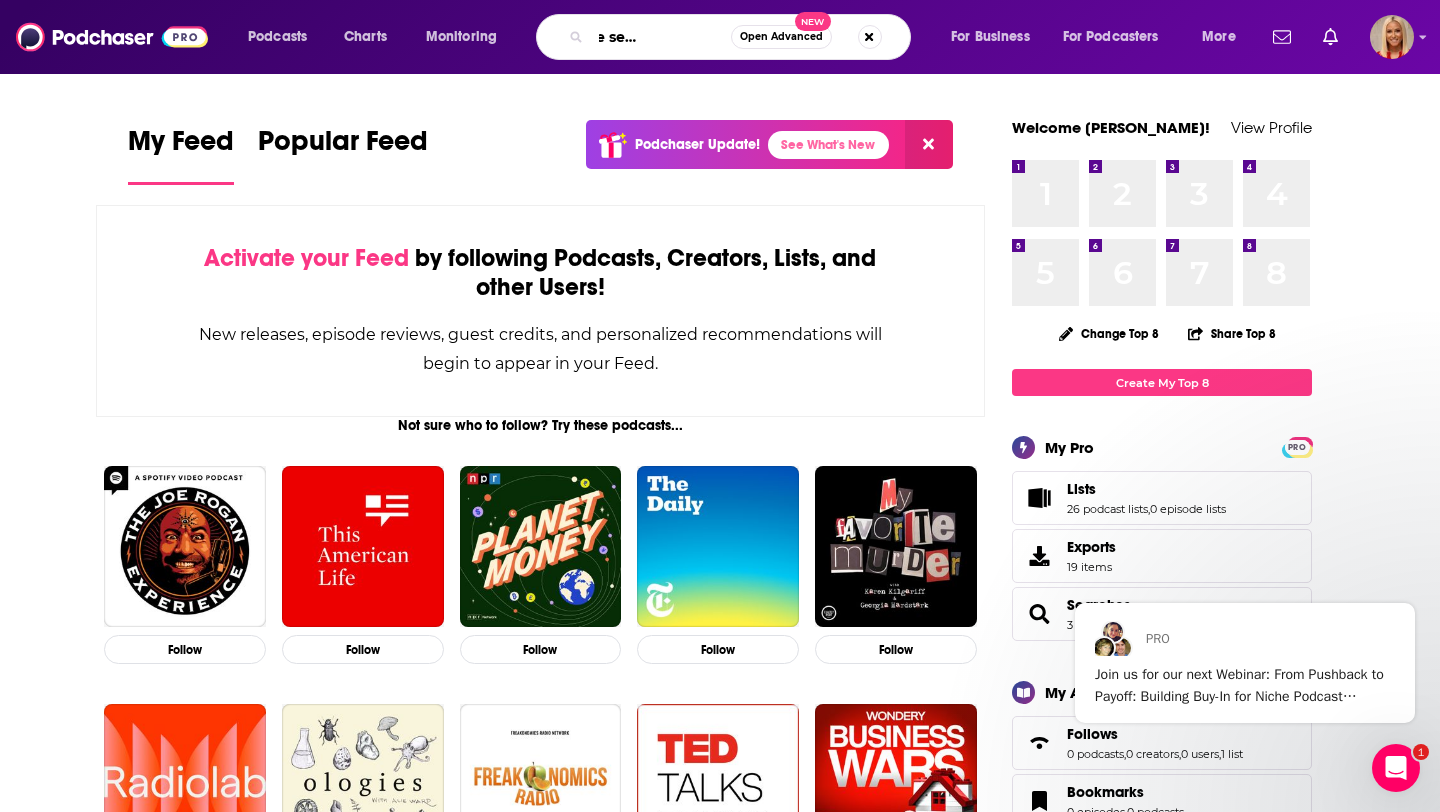 type on "ecommerce secrets to scale" 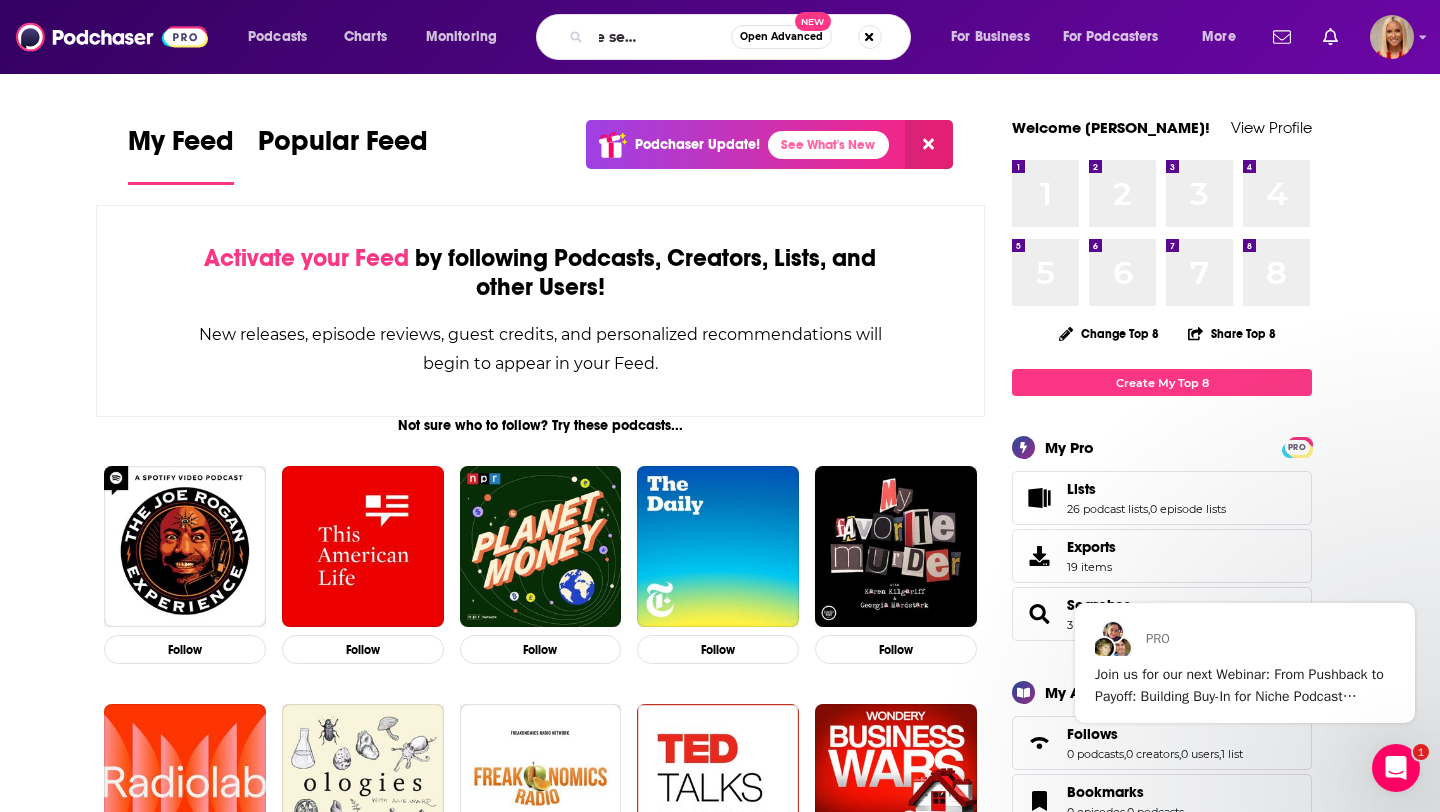 scroll, scrollTop: 0, scrollLeft: 0, axis: both 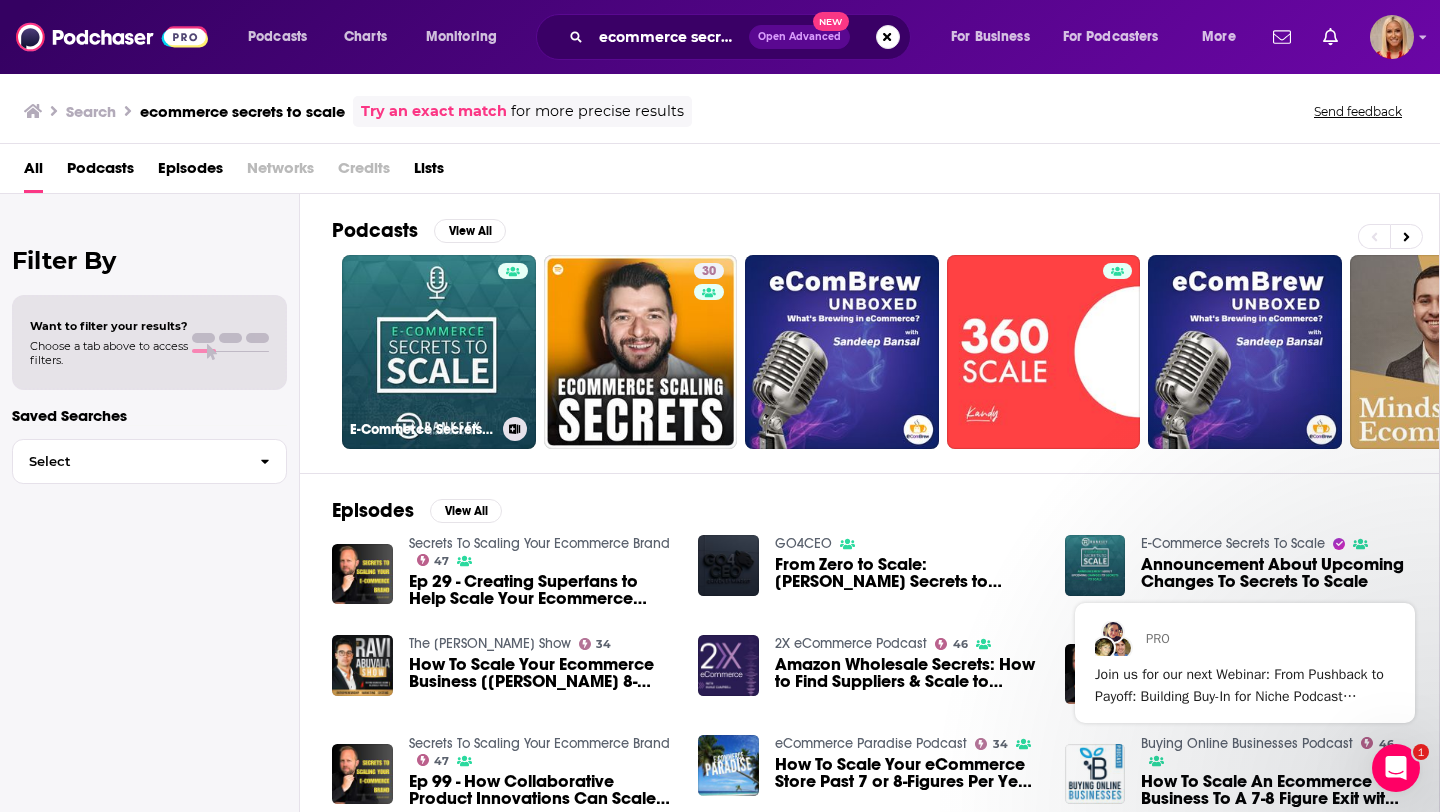 click on "E-Commerce Secrets To Scale" at bounding box center [439, 352] 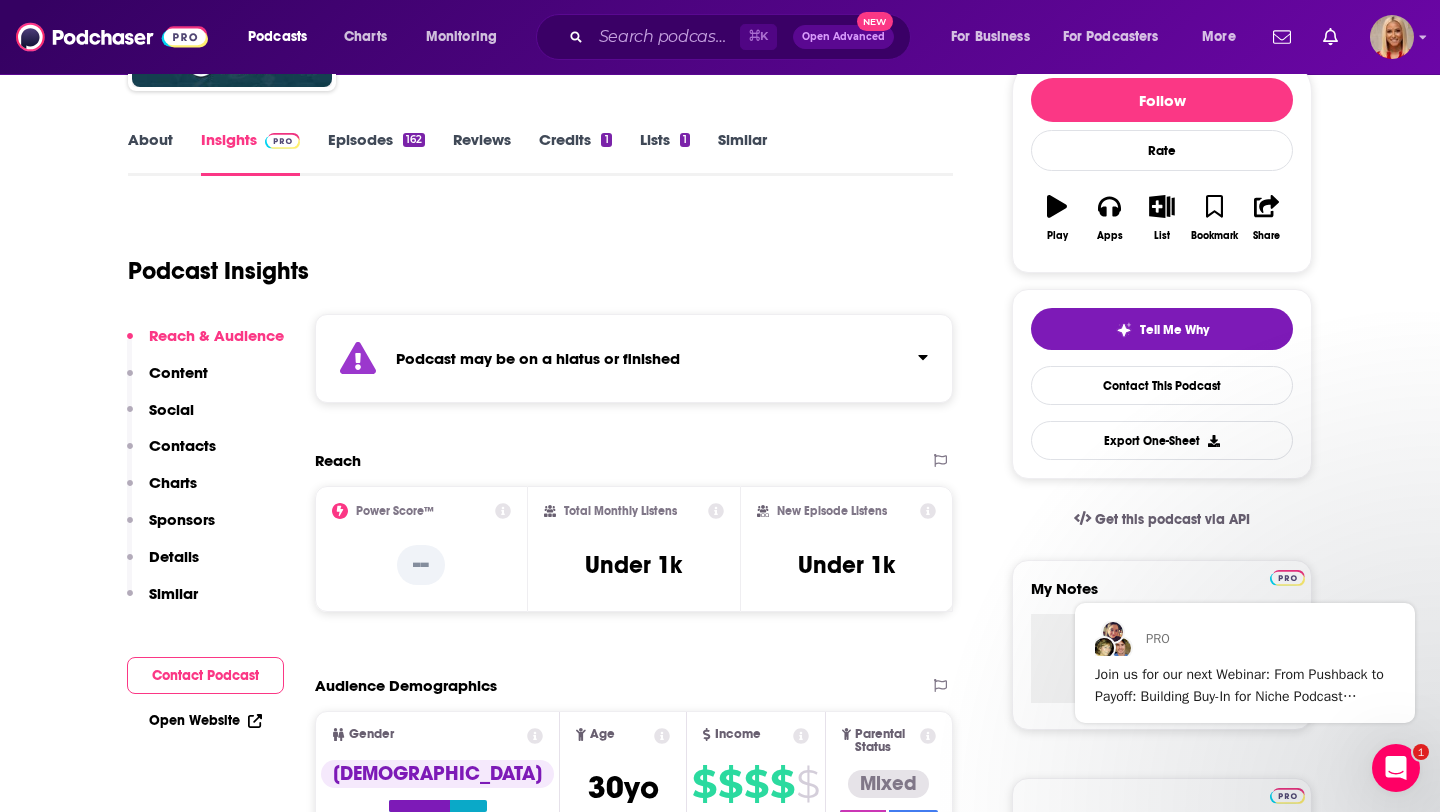 scroll, scrollTop: 0, scrollLeft: 0, axis: both 